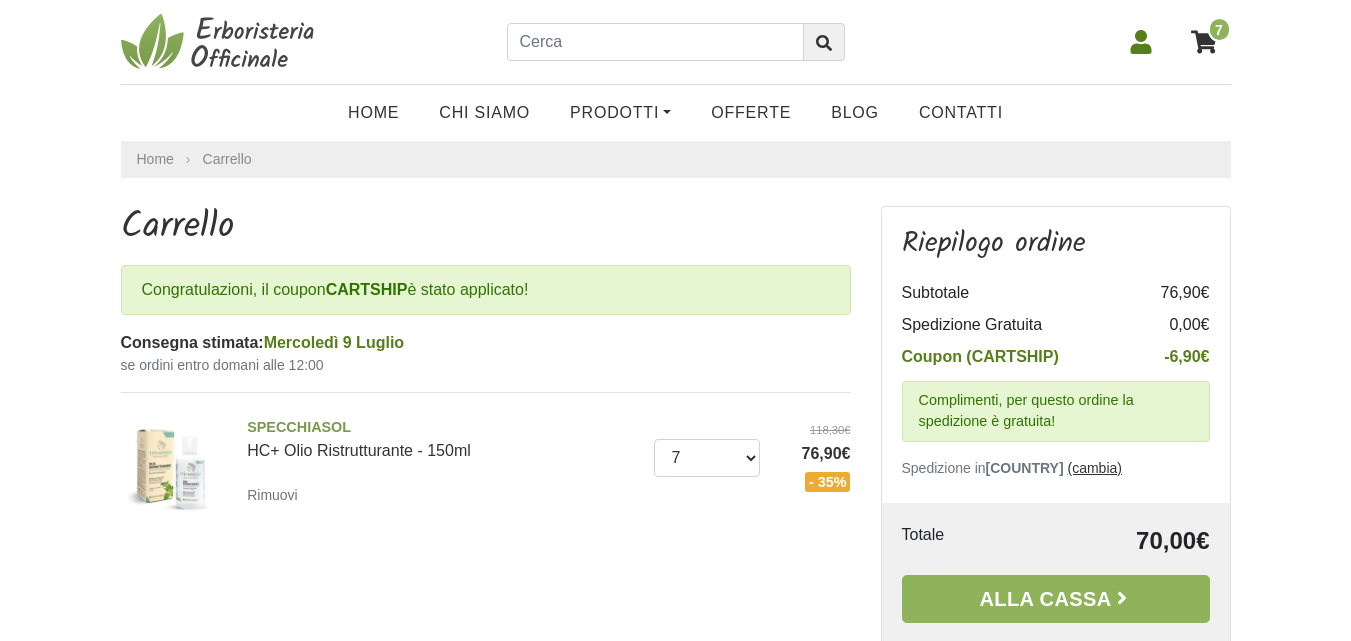 scroll, scrollTop: 0, scrollLeft: 0, axis: both 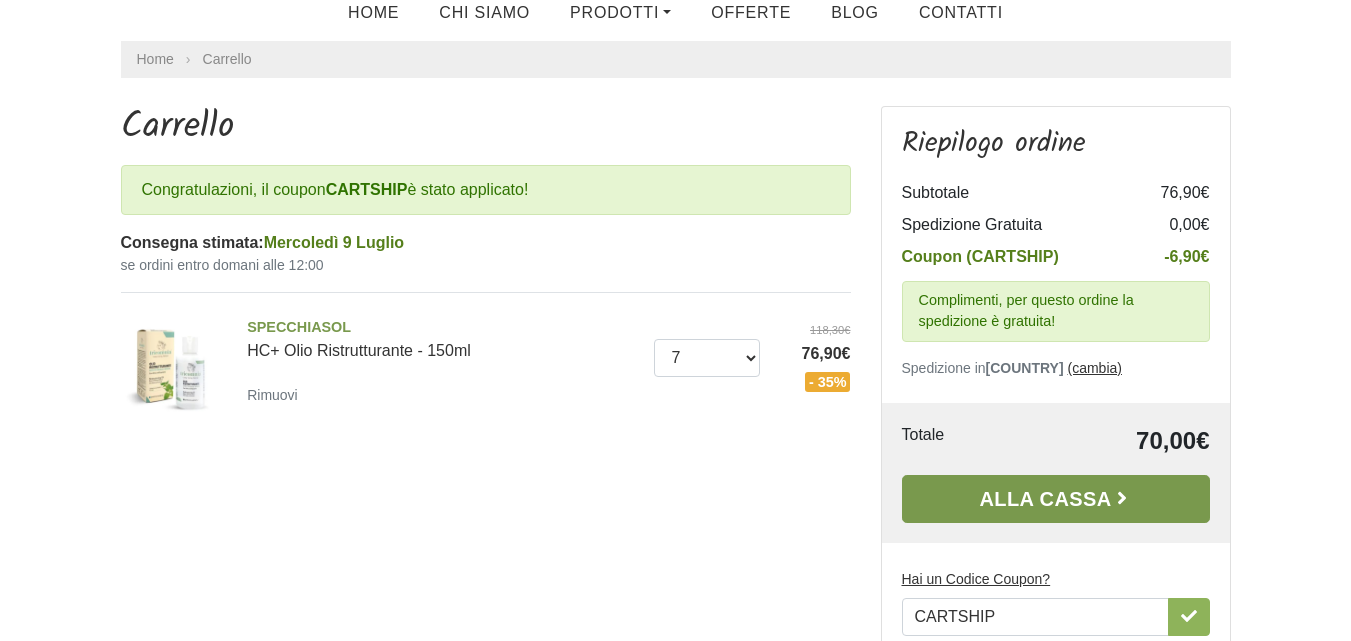 click on "Alla Cassa" at bounding box center [1056, 499] 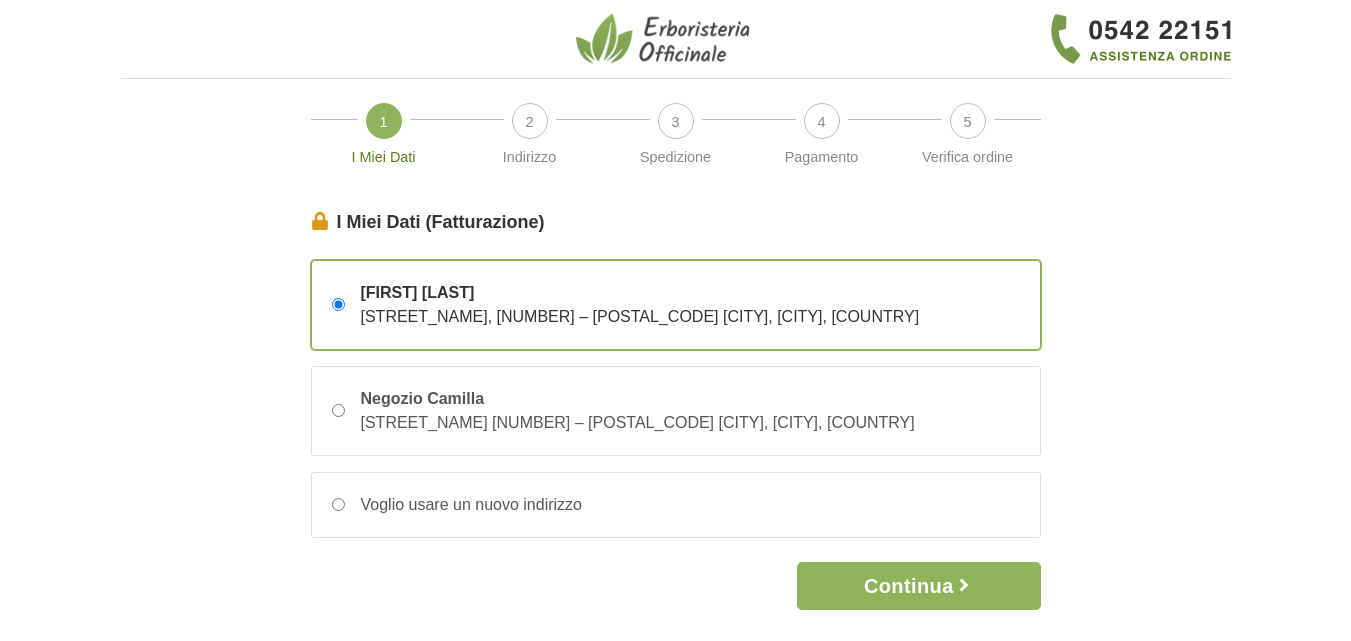 scroll, scrollTop: 0, scrollLeft: 0, axis: both 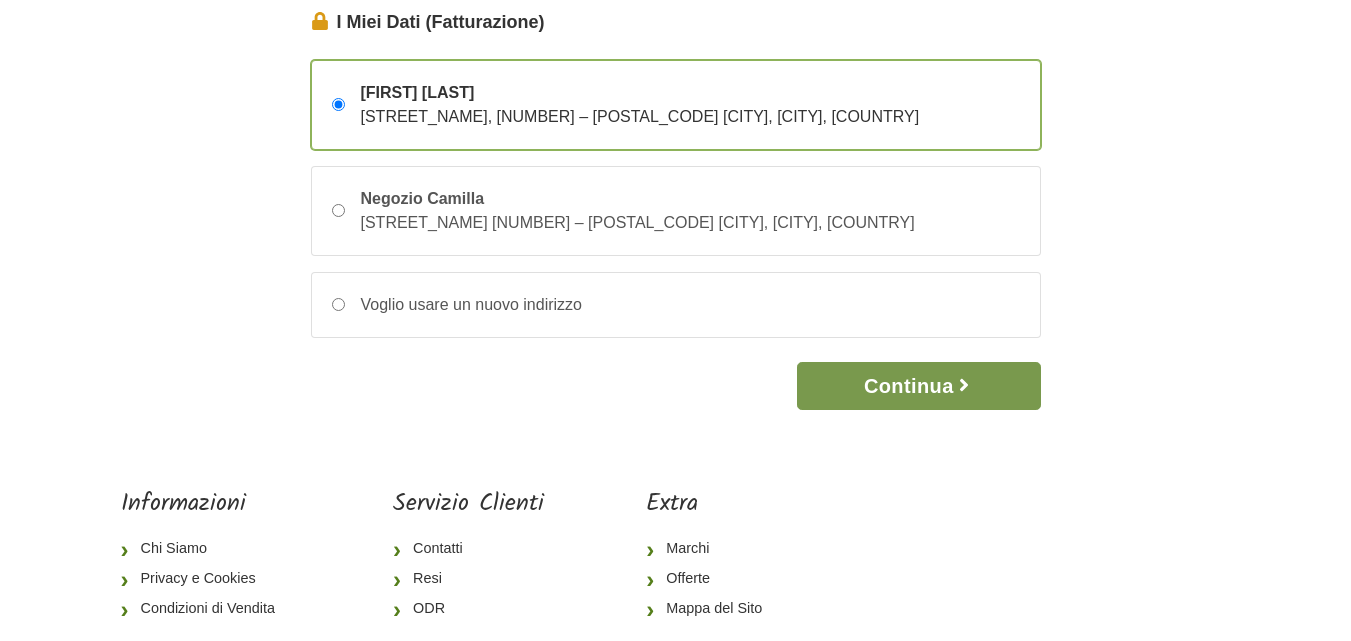 click on "Continua" at bounding box center (918, 386) 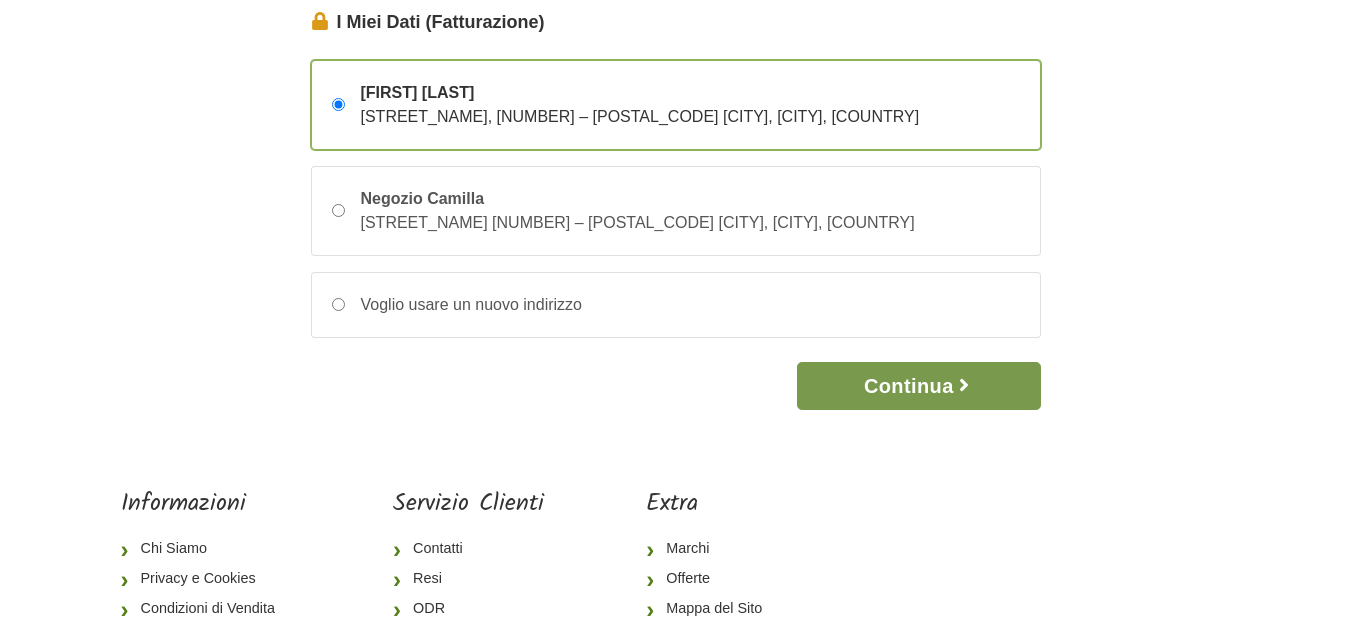 scroll, scrollTop: 0, scrollLeft: 0, axis: both 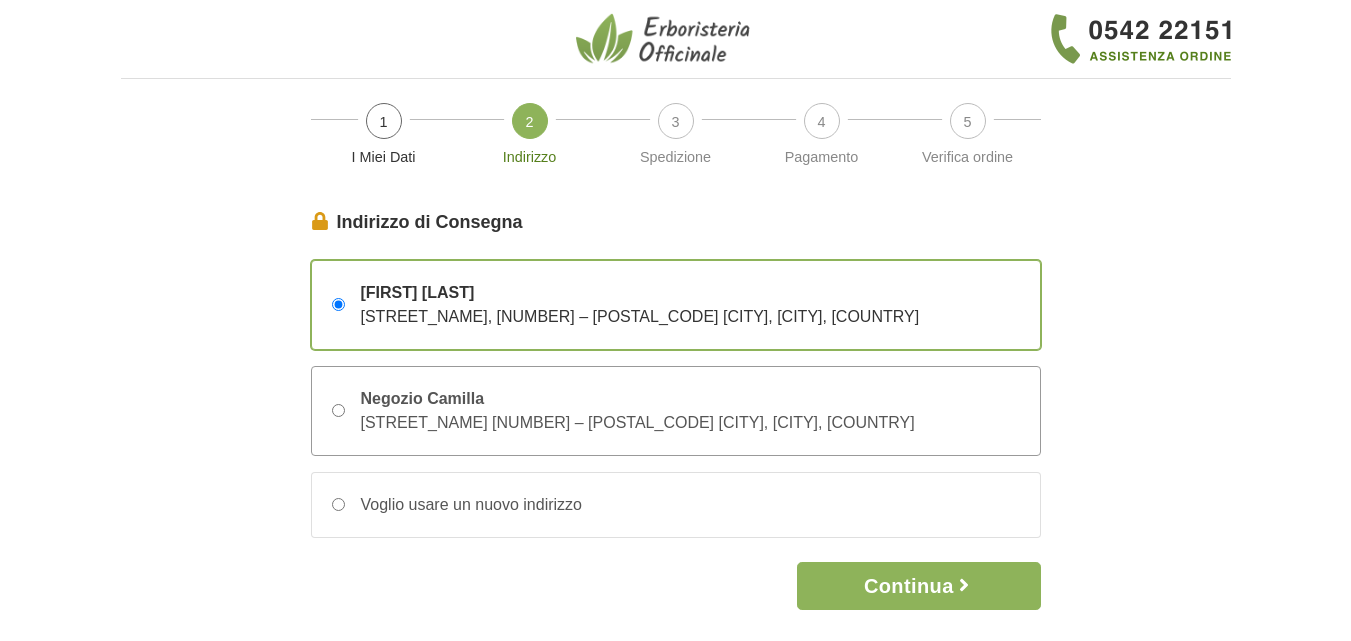 click on "Negozio Camilla
Via AF DONI 83/F – 50144 Firenze, Firenze, Italia" at bounding box center [338, 410] 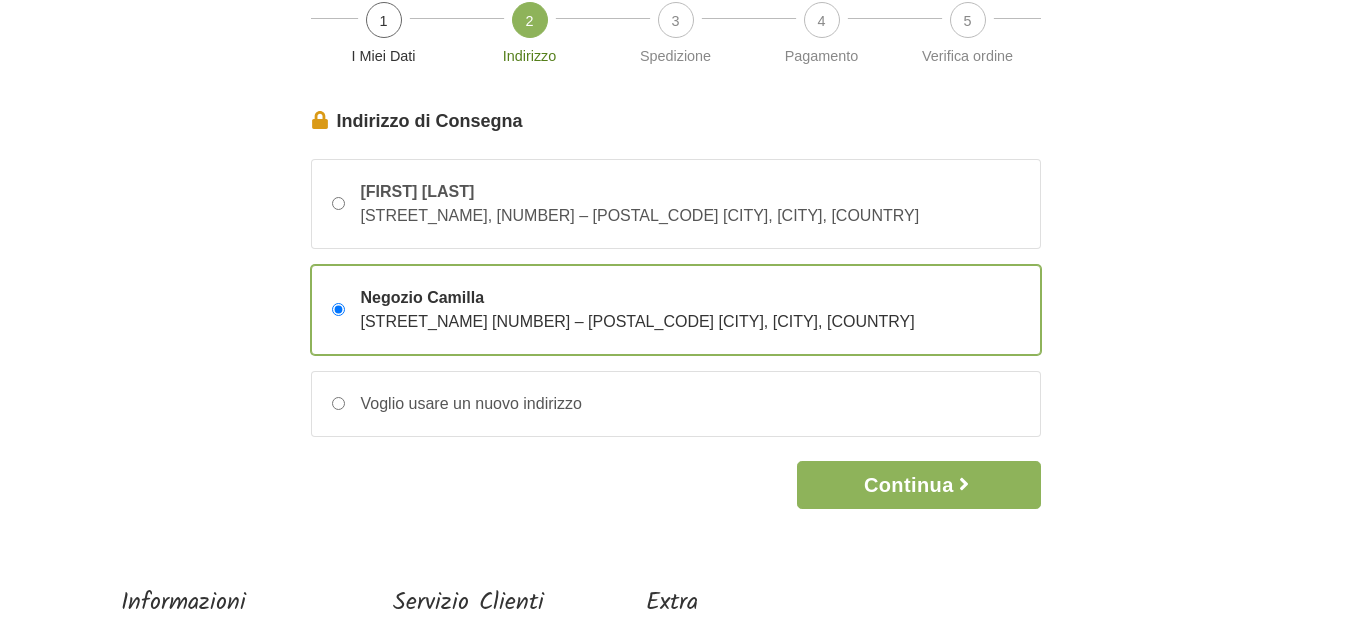 scroll, scrollTop: 200, scrollLeft: 0, axis: vertical 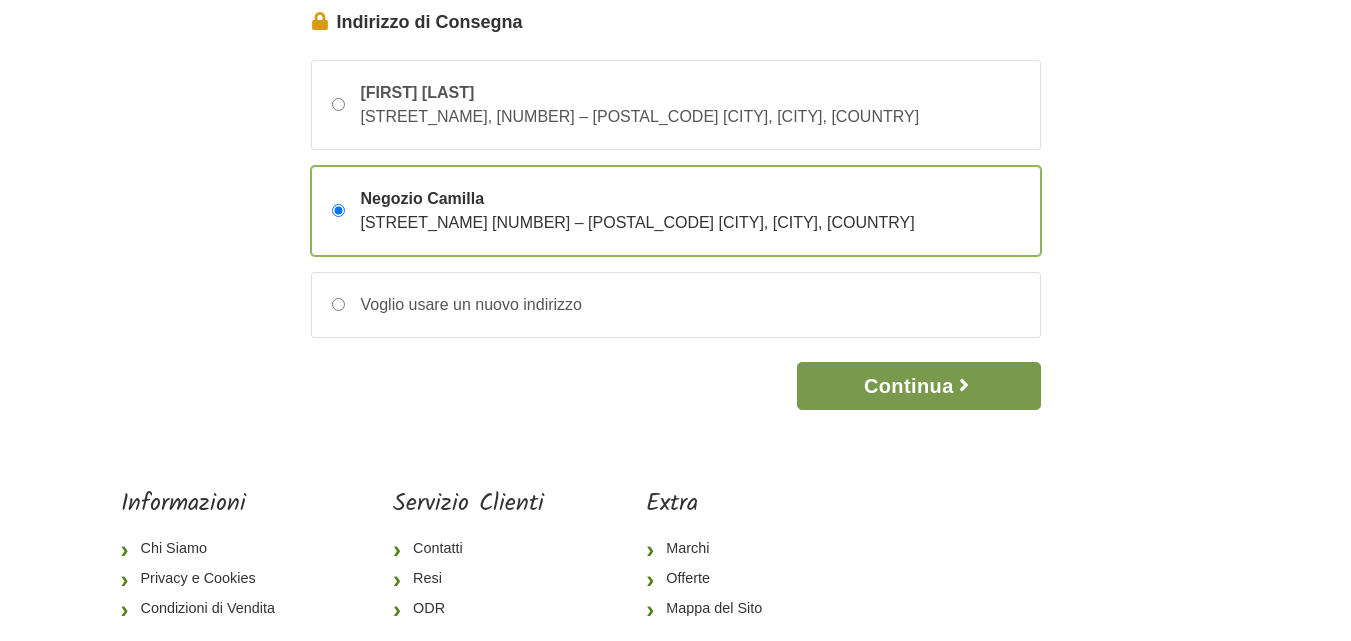 click on "Continua" at bounding box center (918, 386) 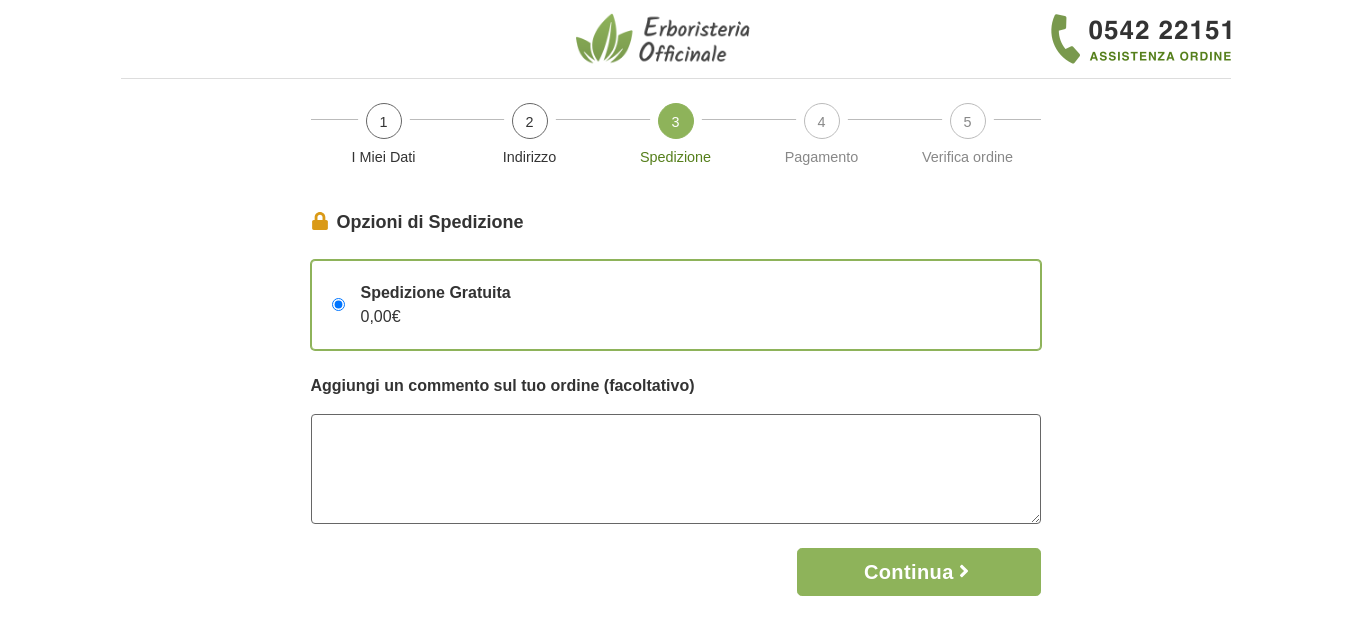 click at bounding box center [676, 469] 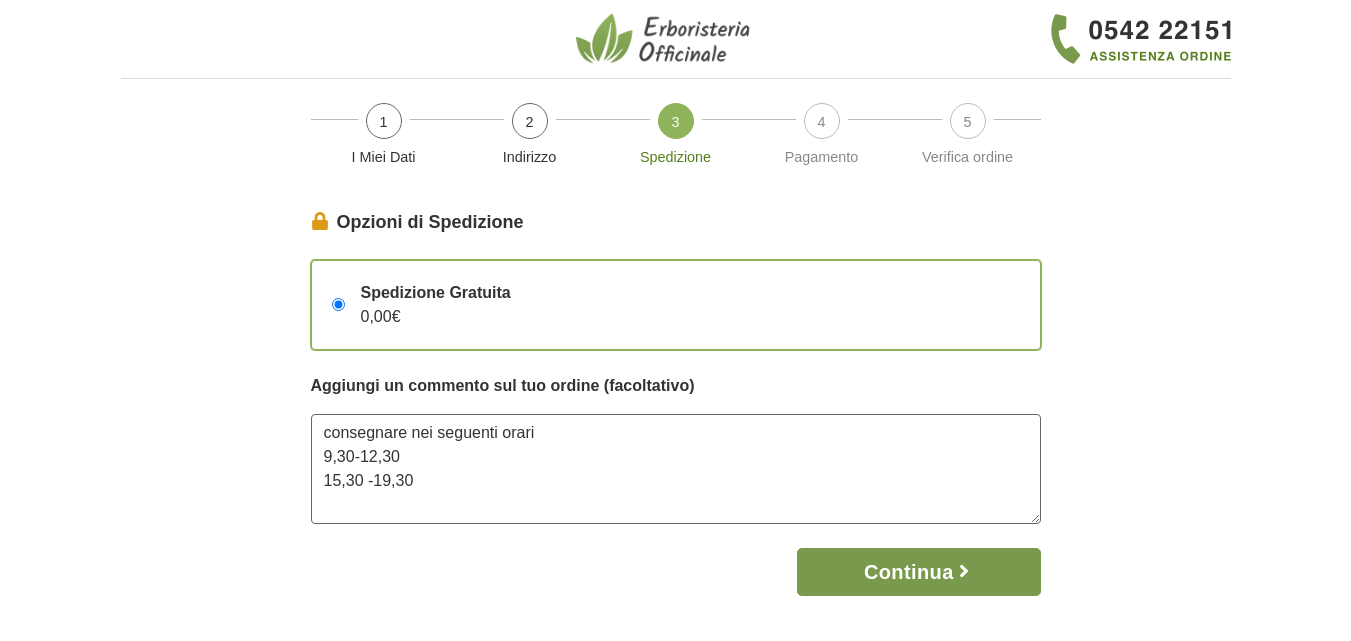 type on "consegnare nei seguenti orari
9,30-12,30
15,30 -19,30" 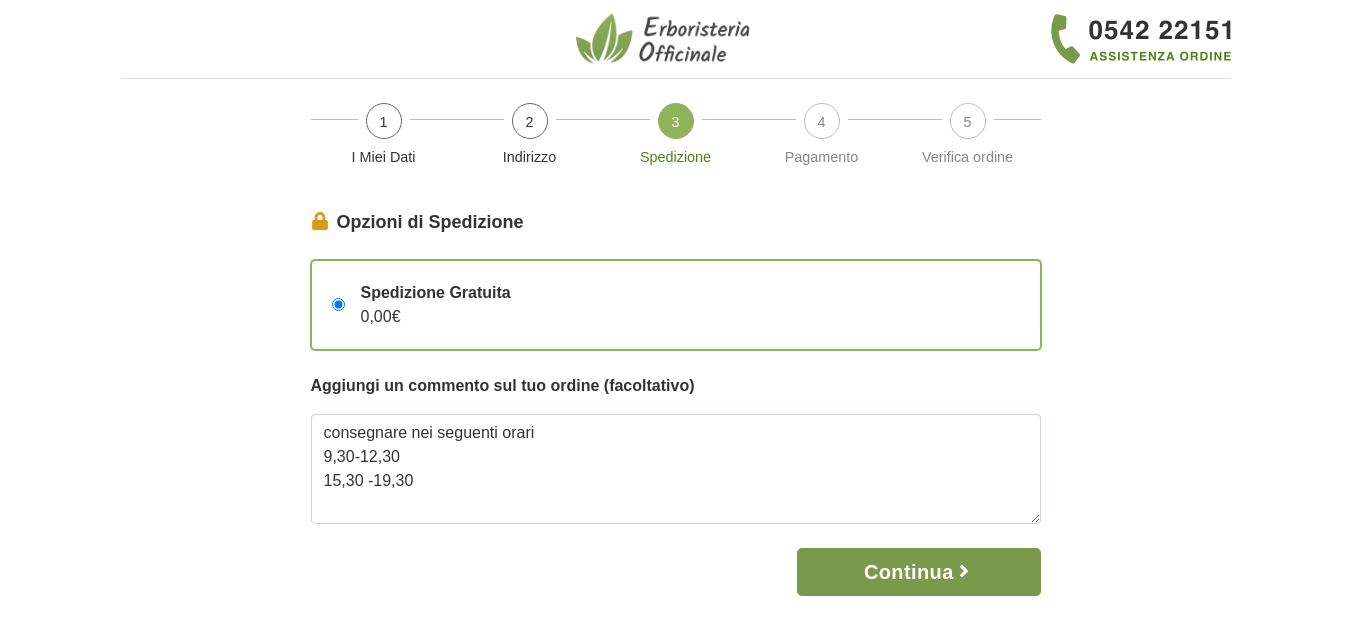 click on "Continua" at bounding box center [918, 572] 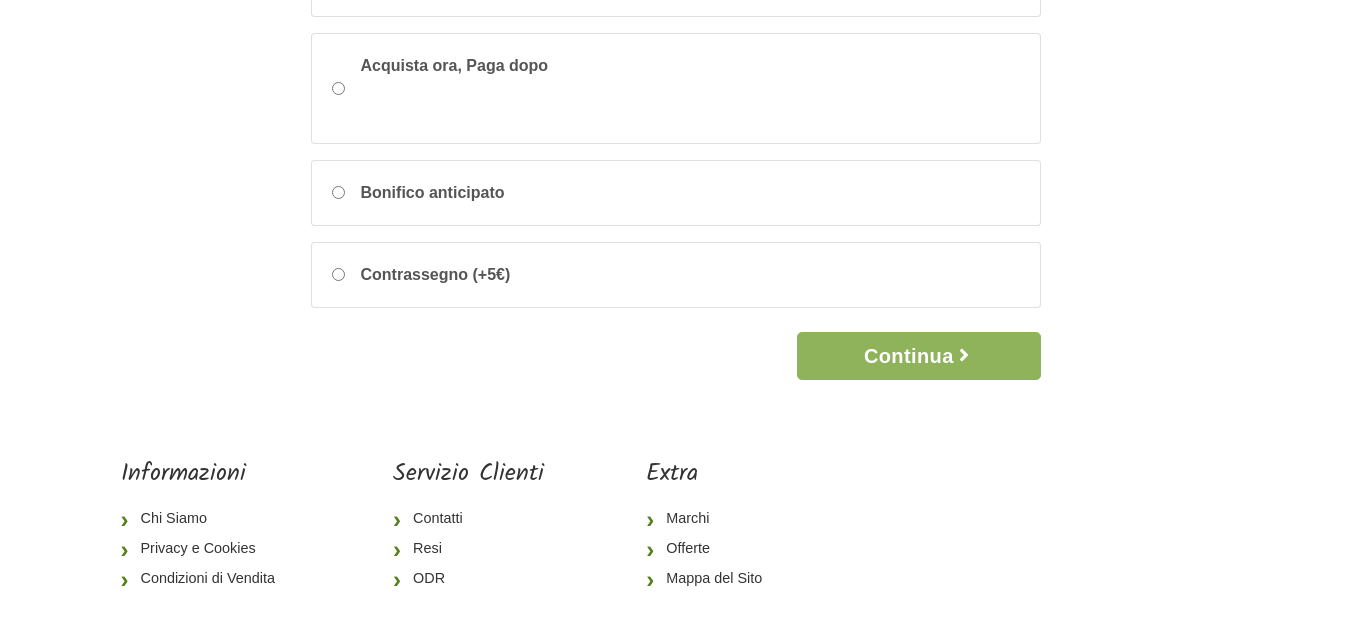 scroll, scrollTop: 400, scrollLeft: 0, axis: vertical 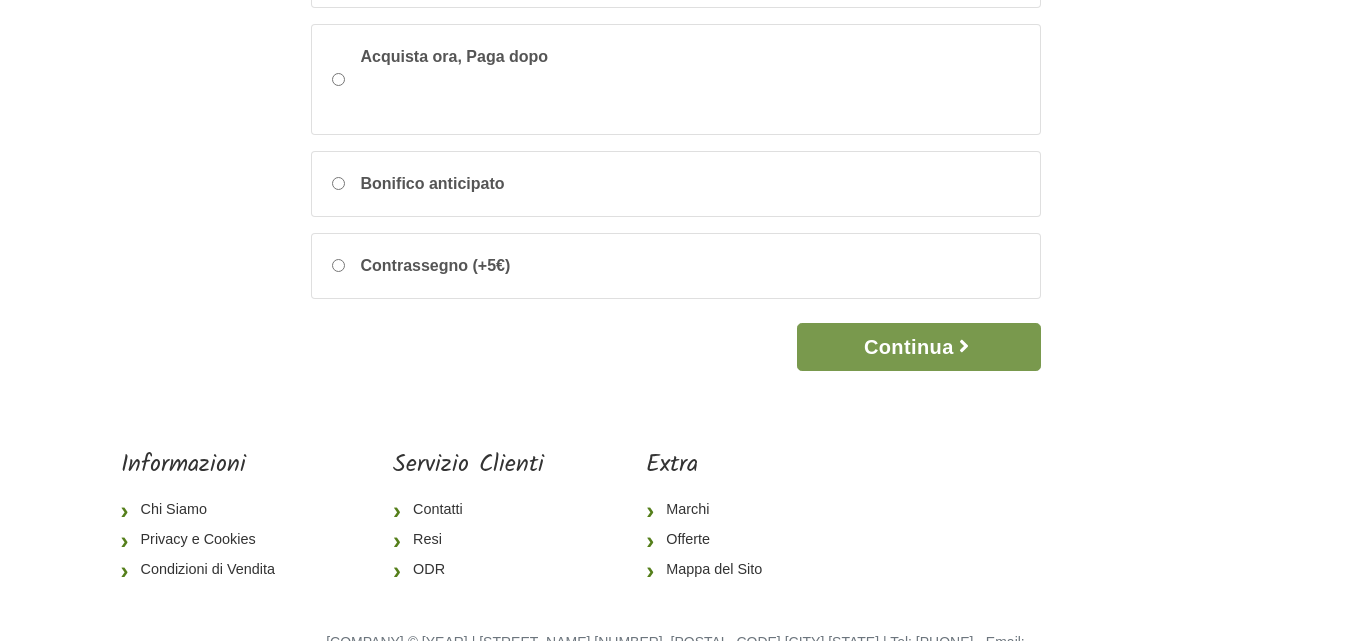 click on "Continua" at bounding box center (918, 347) 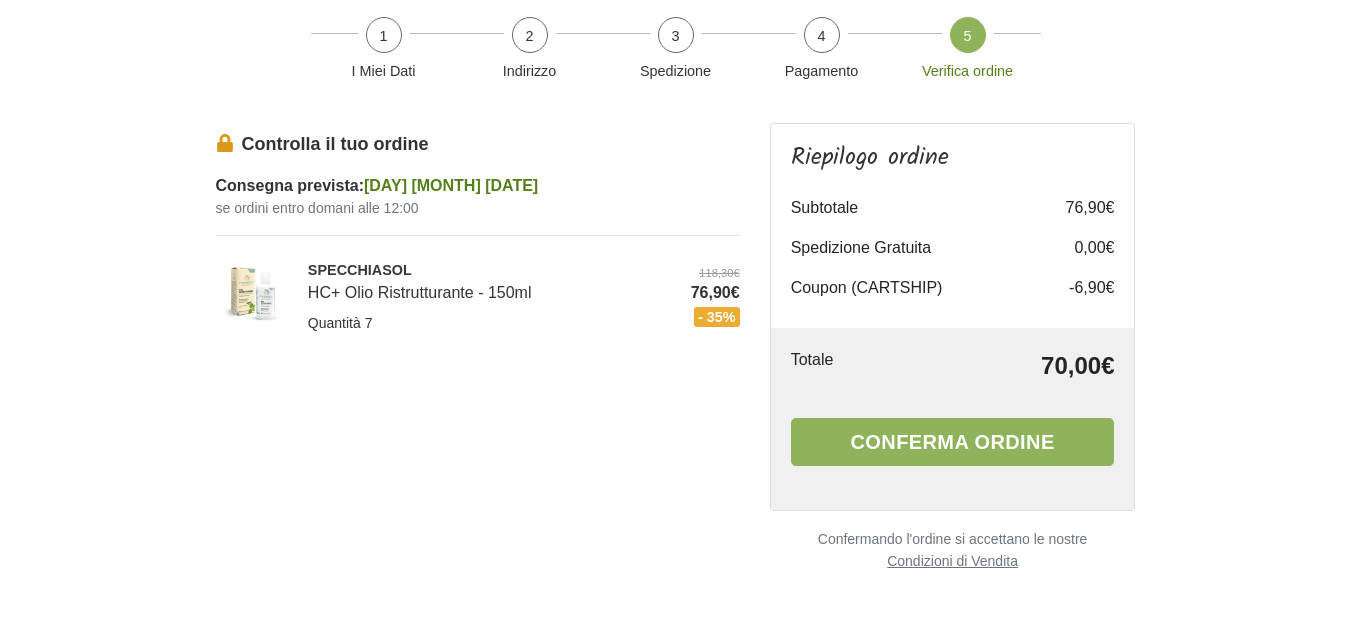 scroll, scrollTop: 54, scrollLeft: 0, axis: vertical 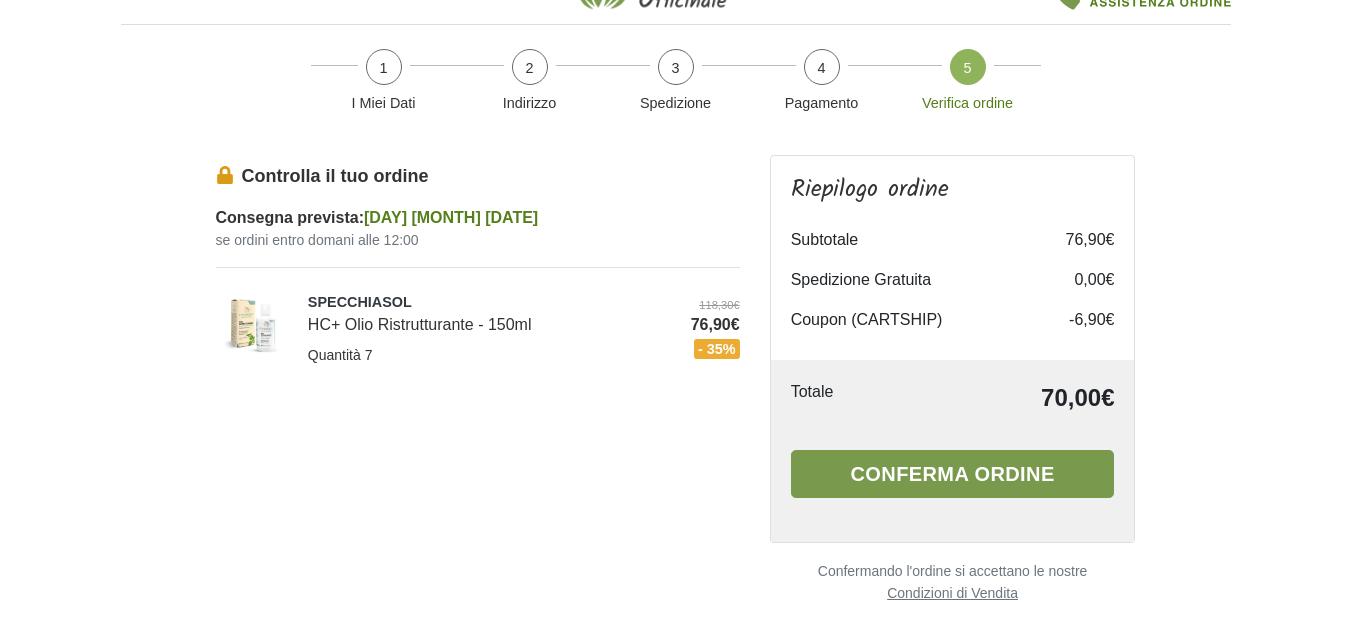 click on "Conferma ordine" at bounding box center [953, 474] 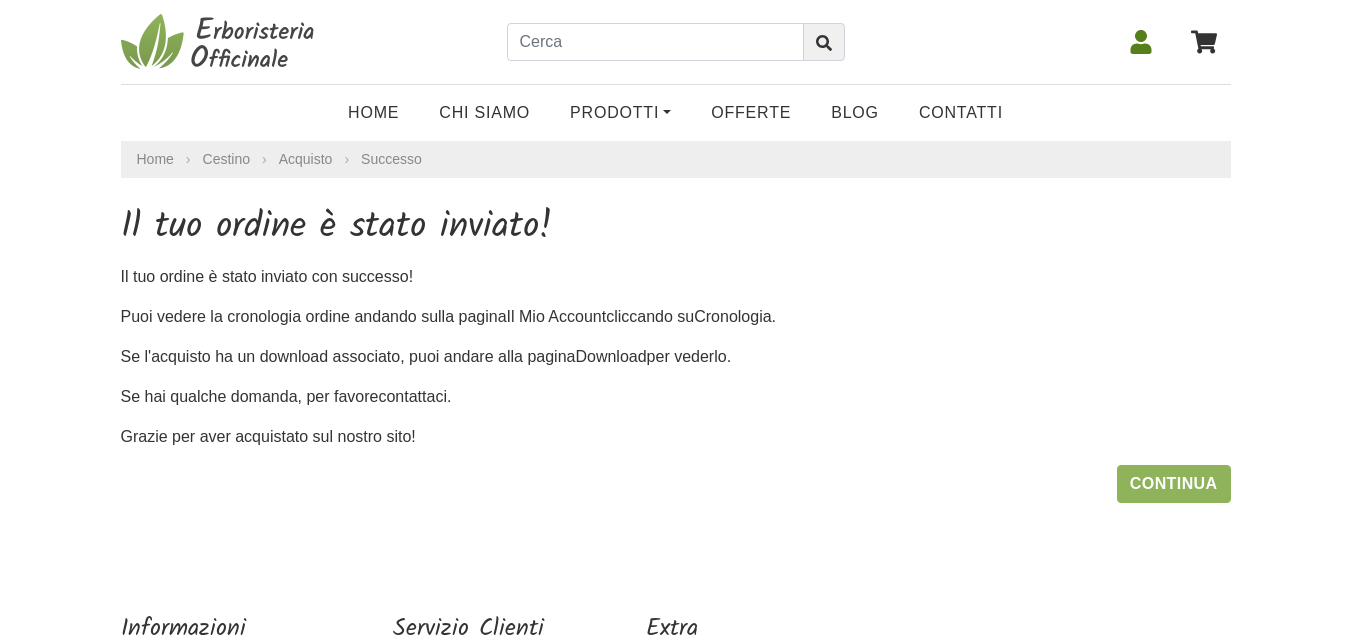 scroll, scrollTop: 0, scrollLeft: 0, axis: both 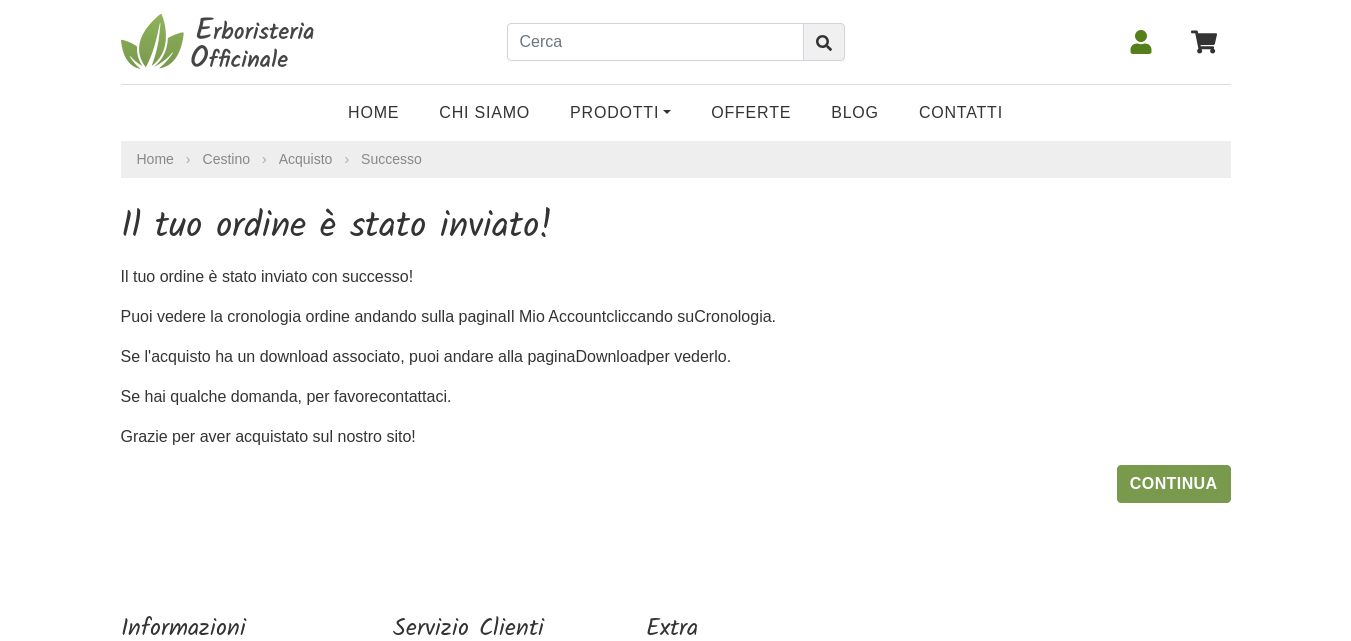 click on "Continua" at bounding box center [1174, 484] 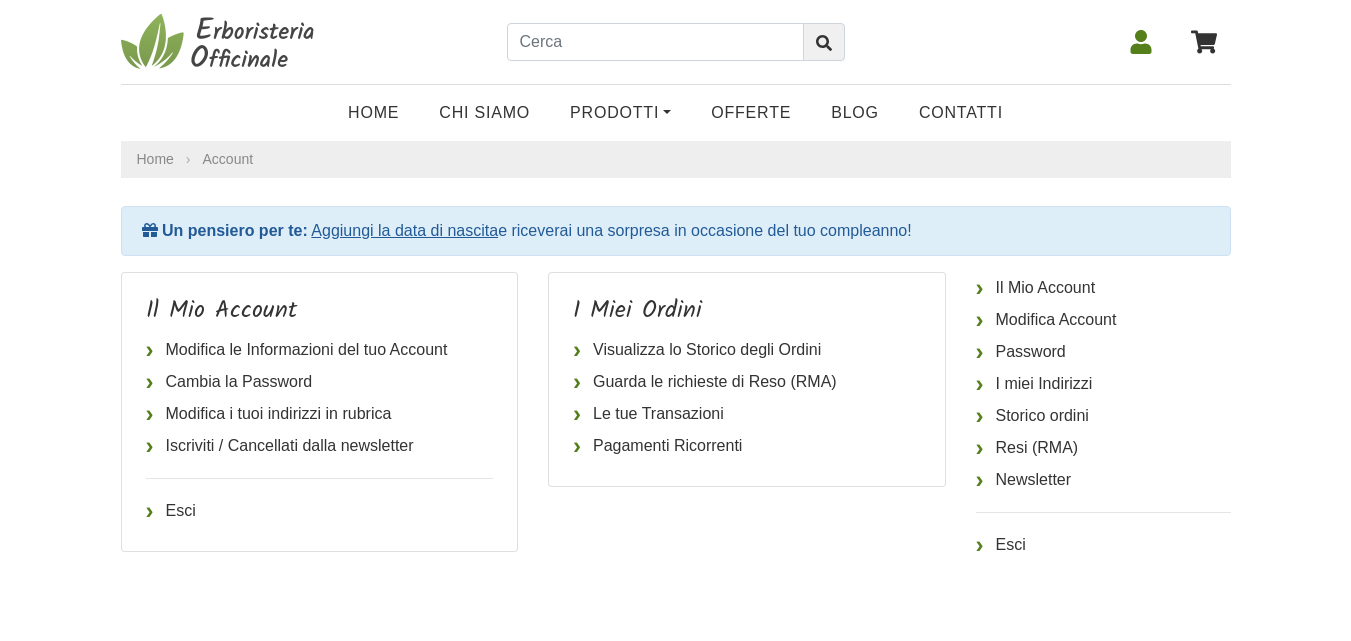 scroll, scrollTop: 0, scrollLeft: 0, axis: both 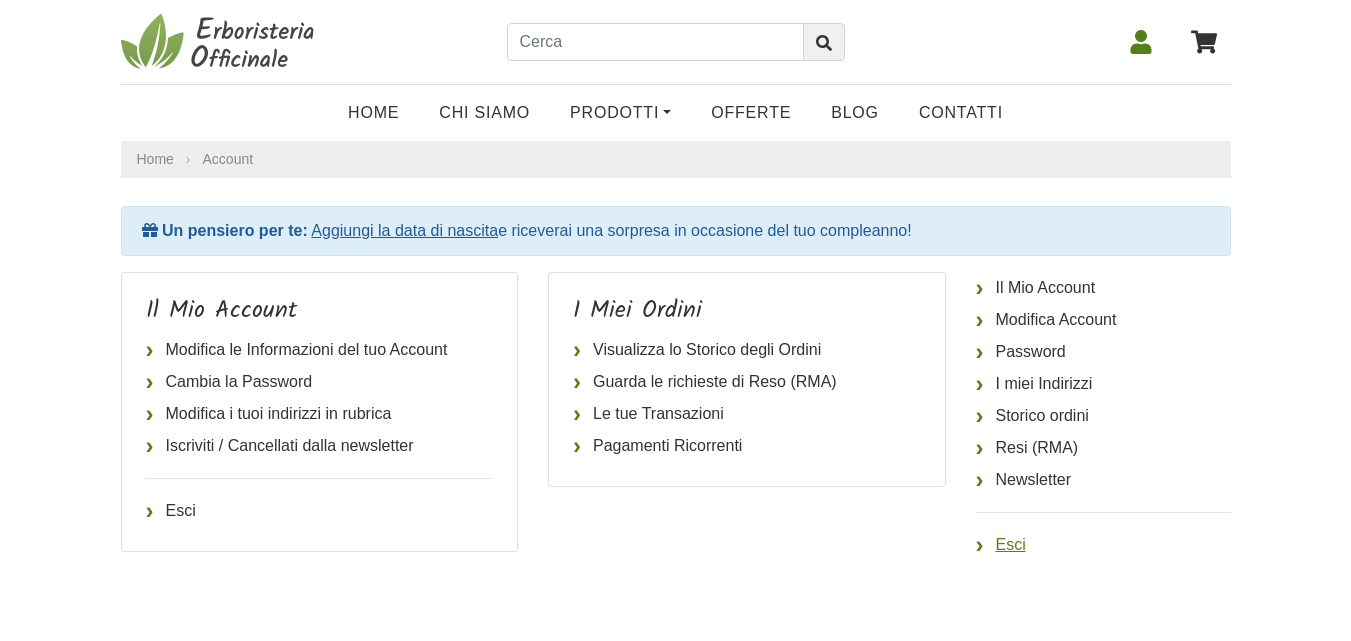 click on "Esci" at bounding box center (1103, 545) 